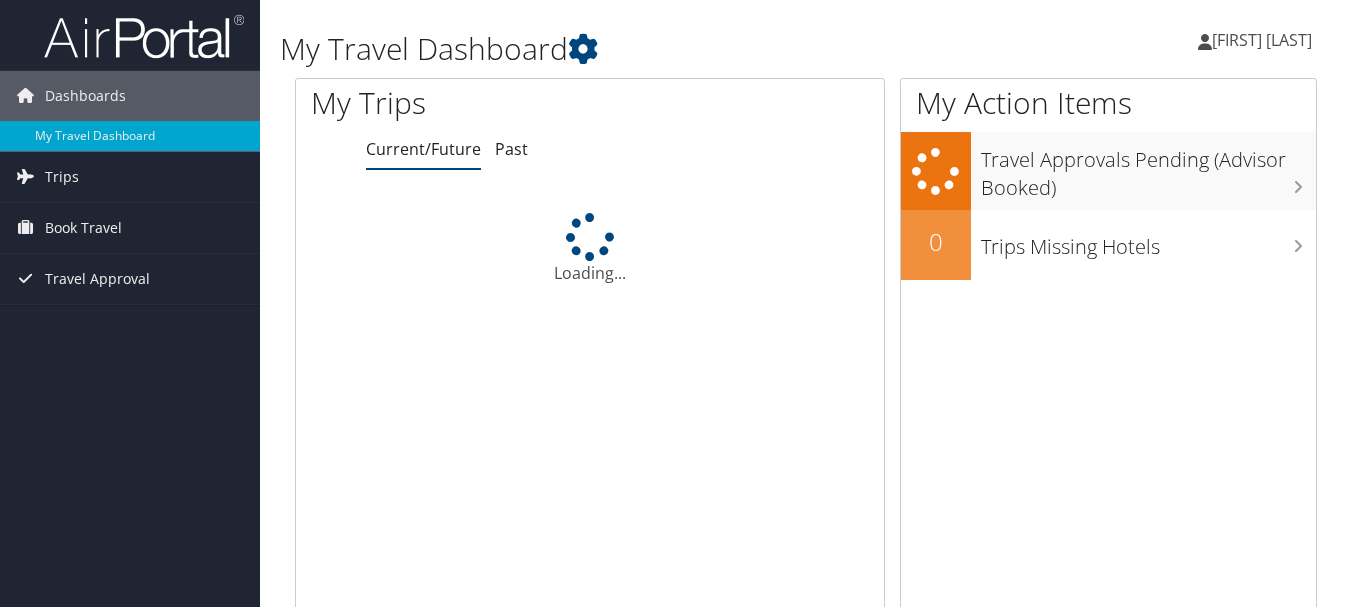 scroll, scrollTop: 0, scrollLeft: 0, axis: both 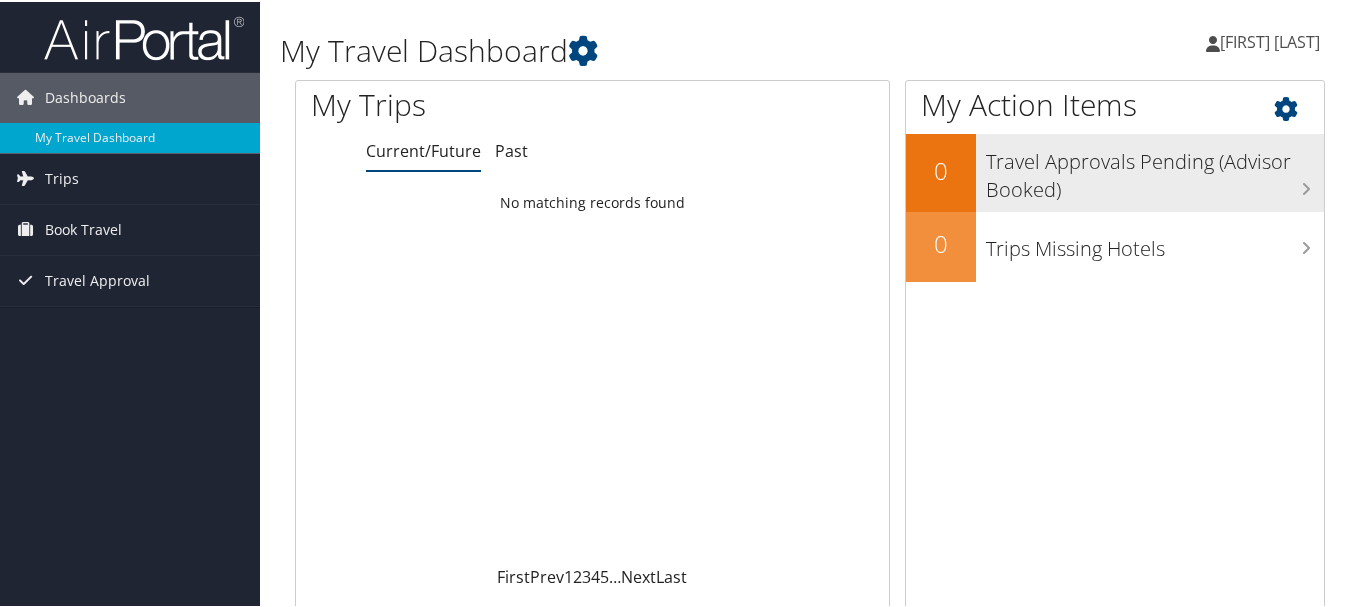 click on "Travel Approvals Pending (Advisor Booked)" at bounding box center (1155, 169) 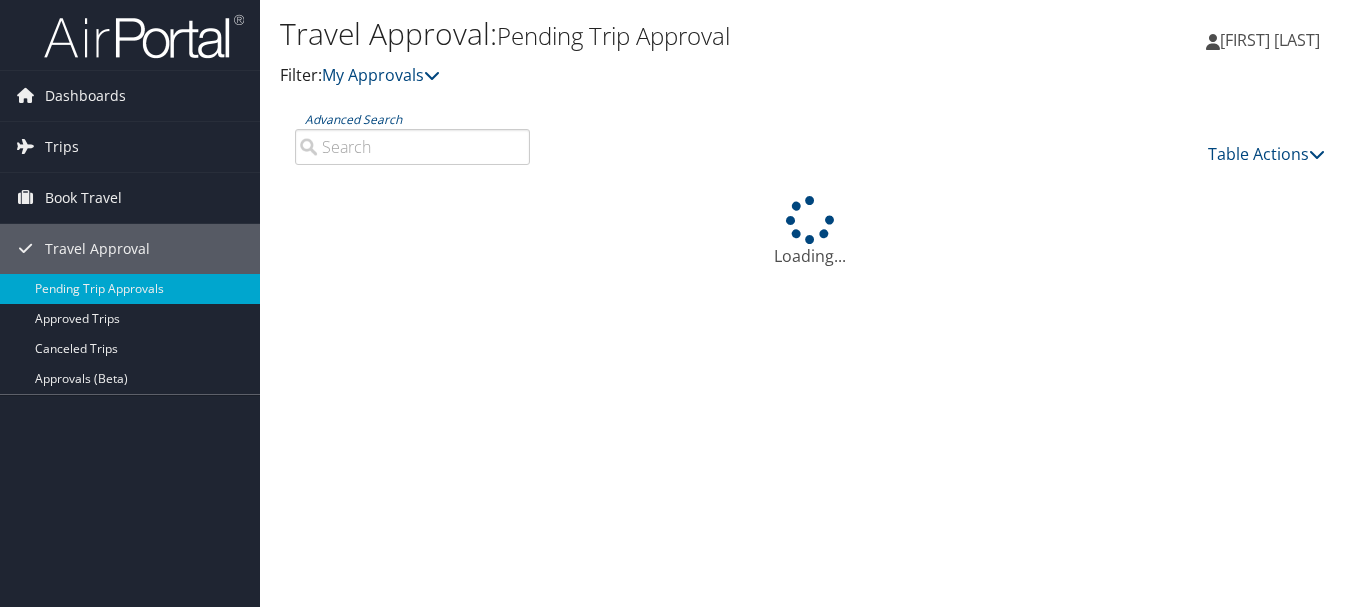 scroll, scrollTop: 0, scrollLeft: 0, axis: both 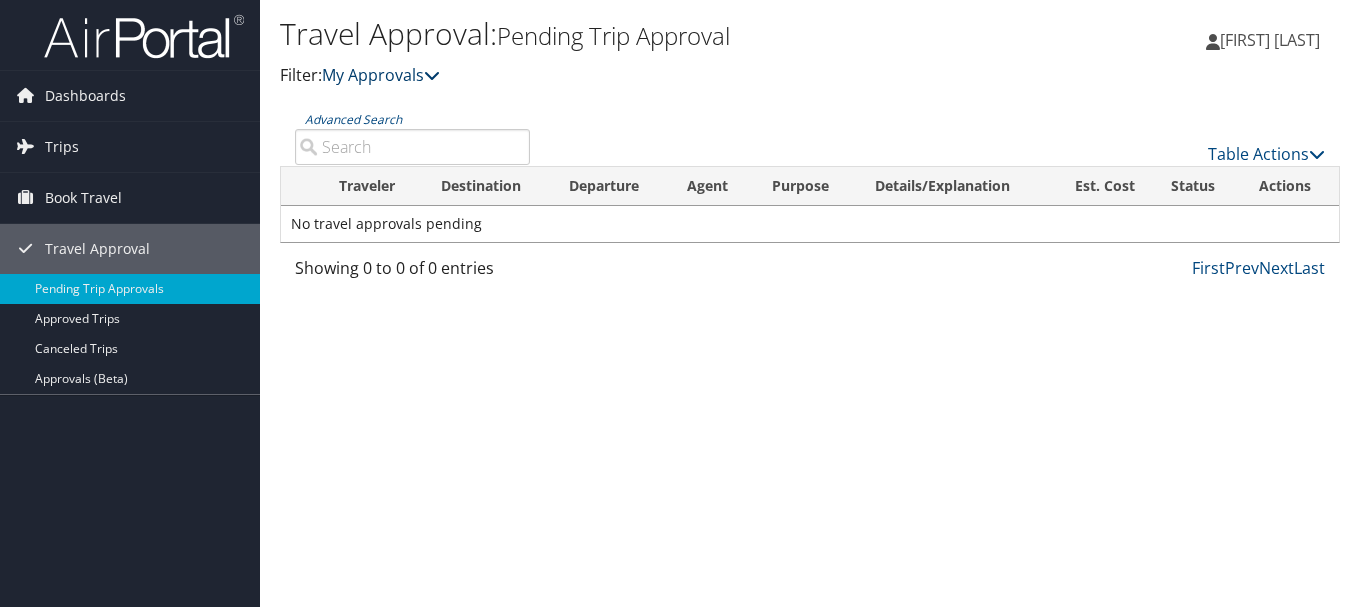 click at bounding box center [432, 75] 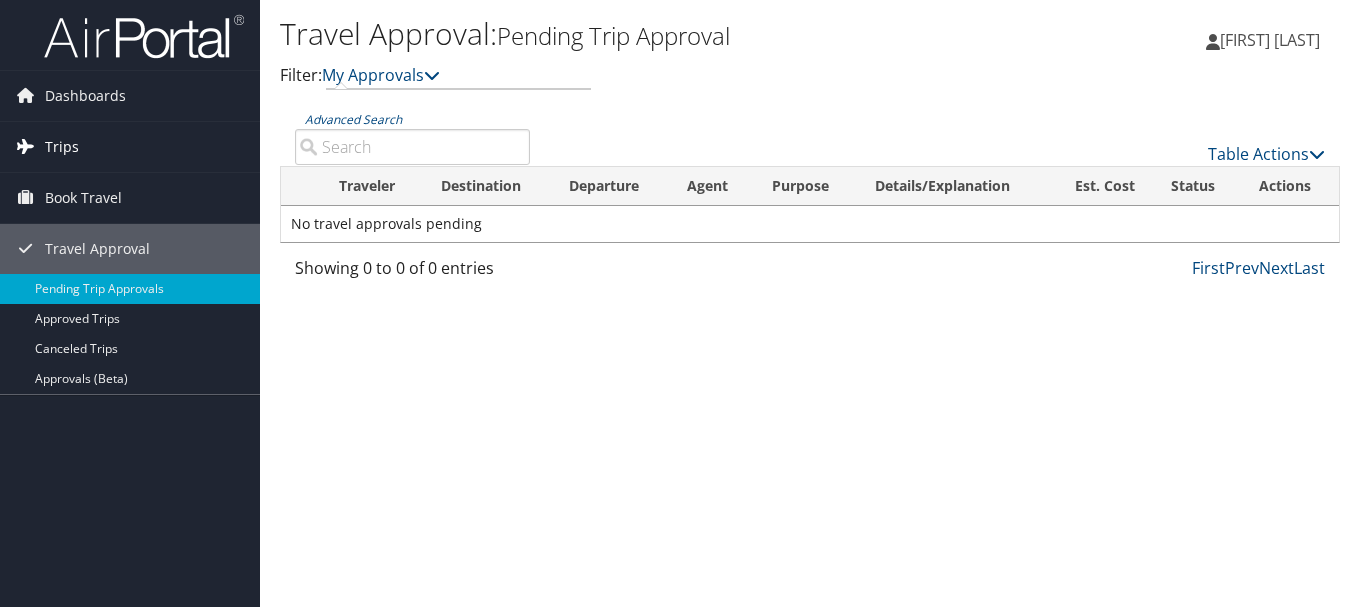 click on "Trips" at bounding box center (130, 147) 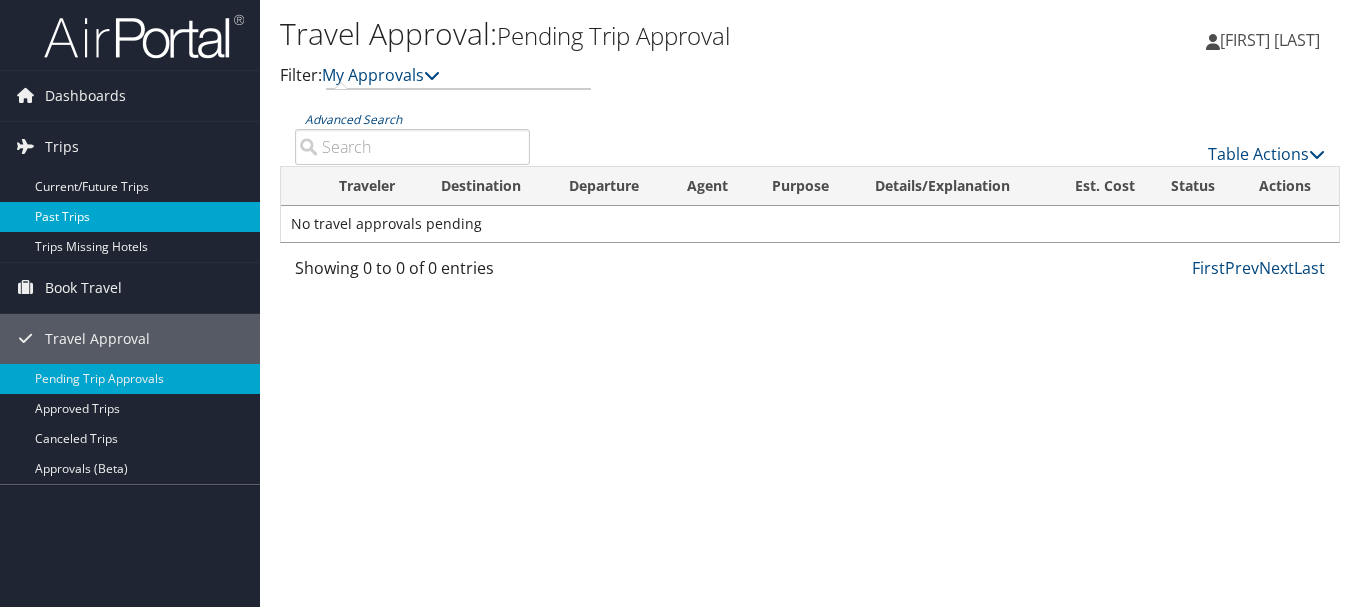 click on "Past Trips" at bounding box center (130, 217) 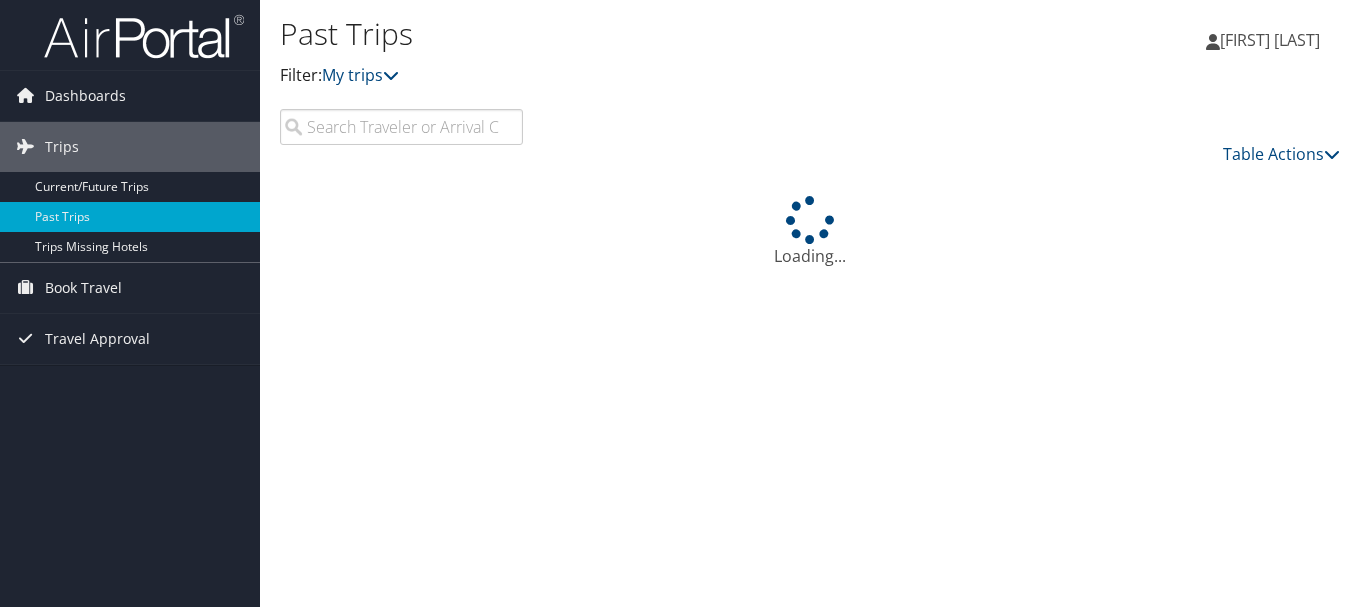 scroll, scrollTop: 0, scrollLeft: 0, axis: both 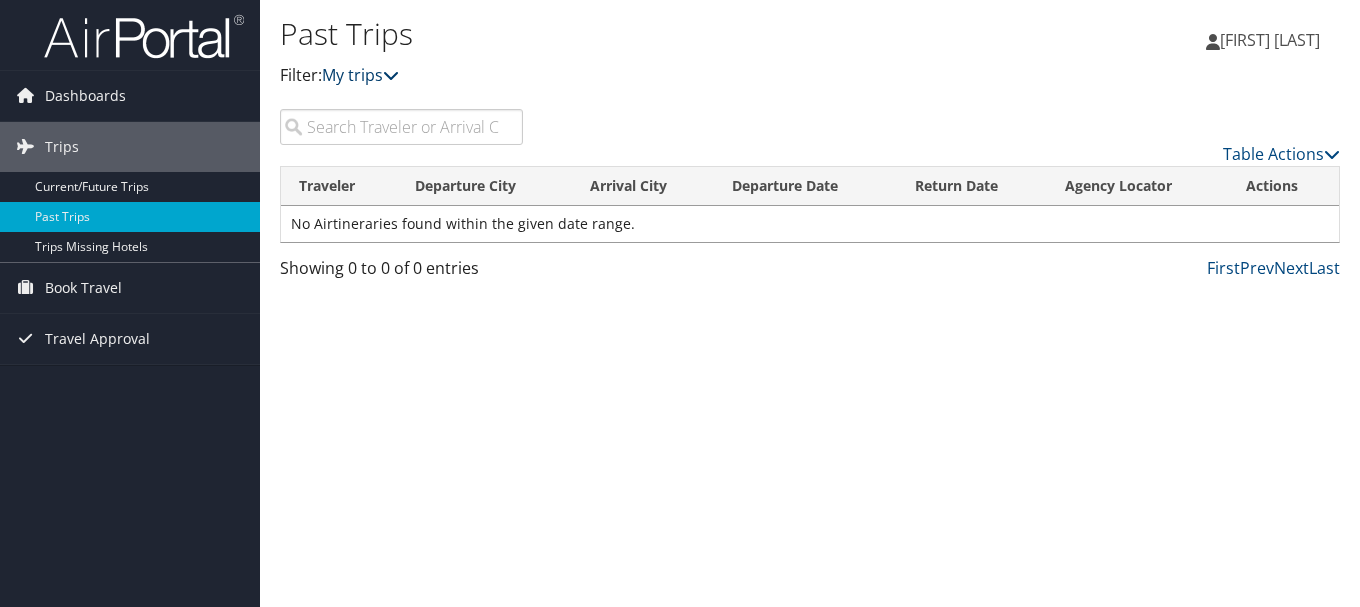 click at bounding box center [391, 75] 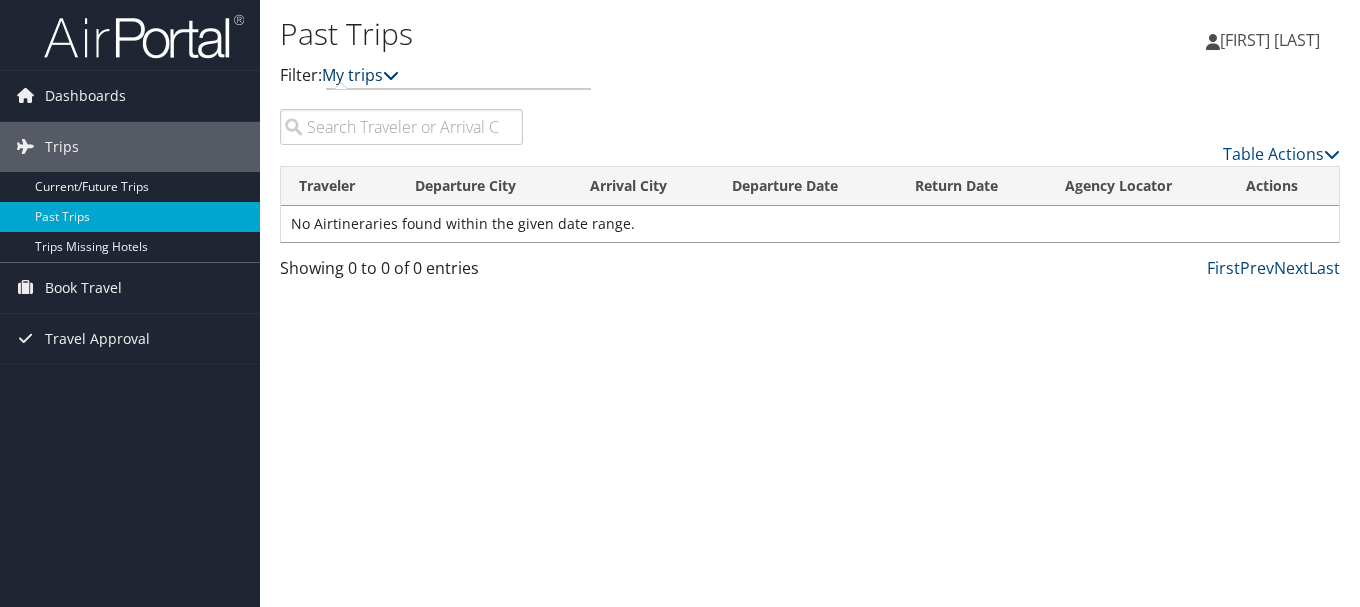 click at bounding box center (391, 75) 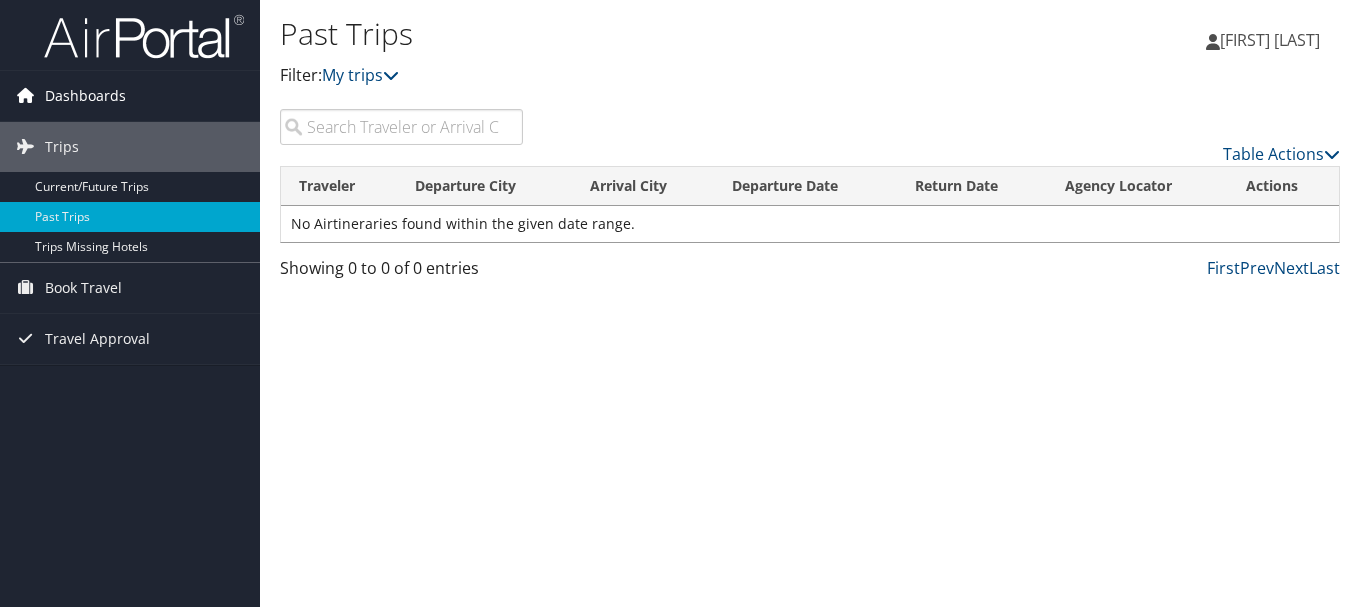 click on "Dashboards" at bounding box center [130, 96] 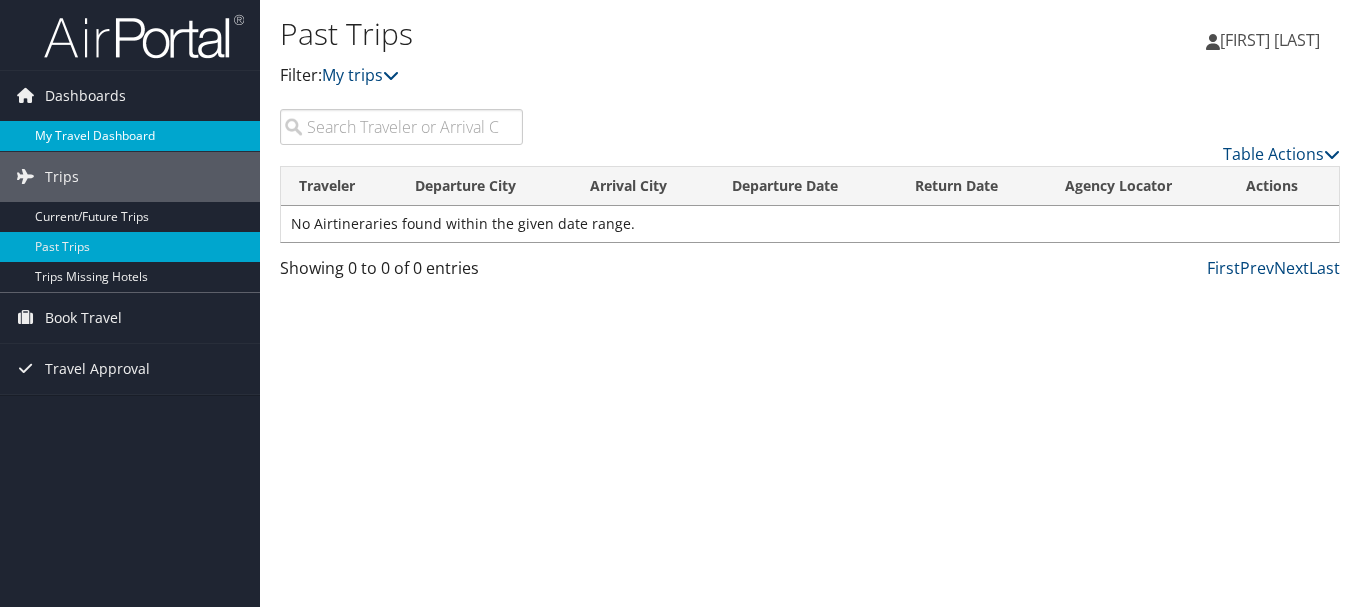 click on "My Travel Dashboard" at bounding box center (130, 136) 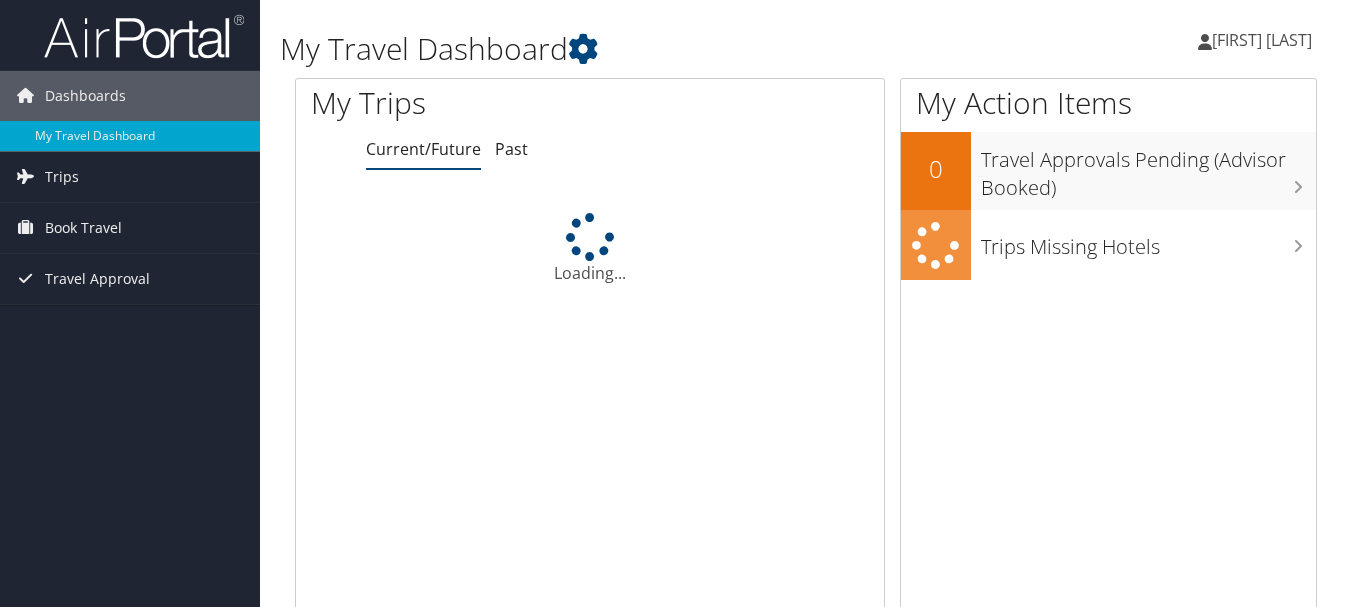 scroll, scrollTop: 0, scrollLeft: 0, axis: both 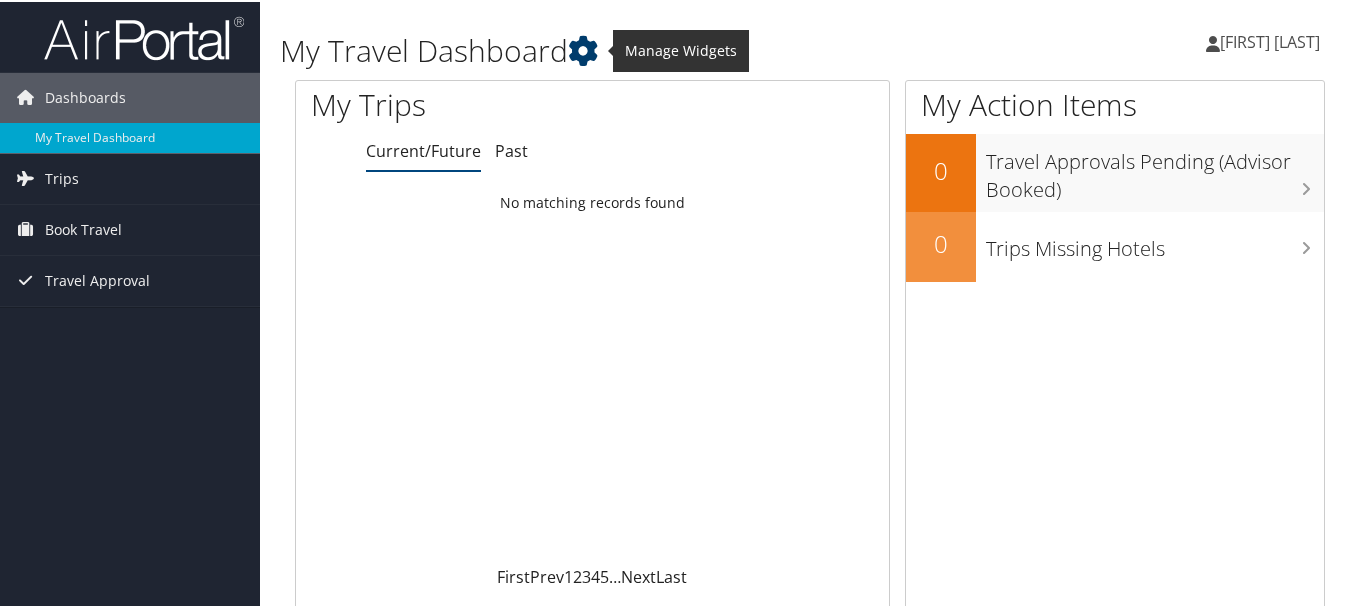 click at bounding box center [583, 49] 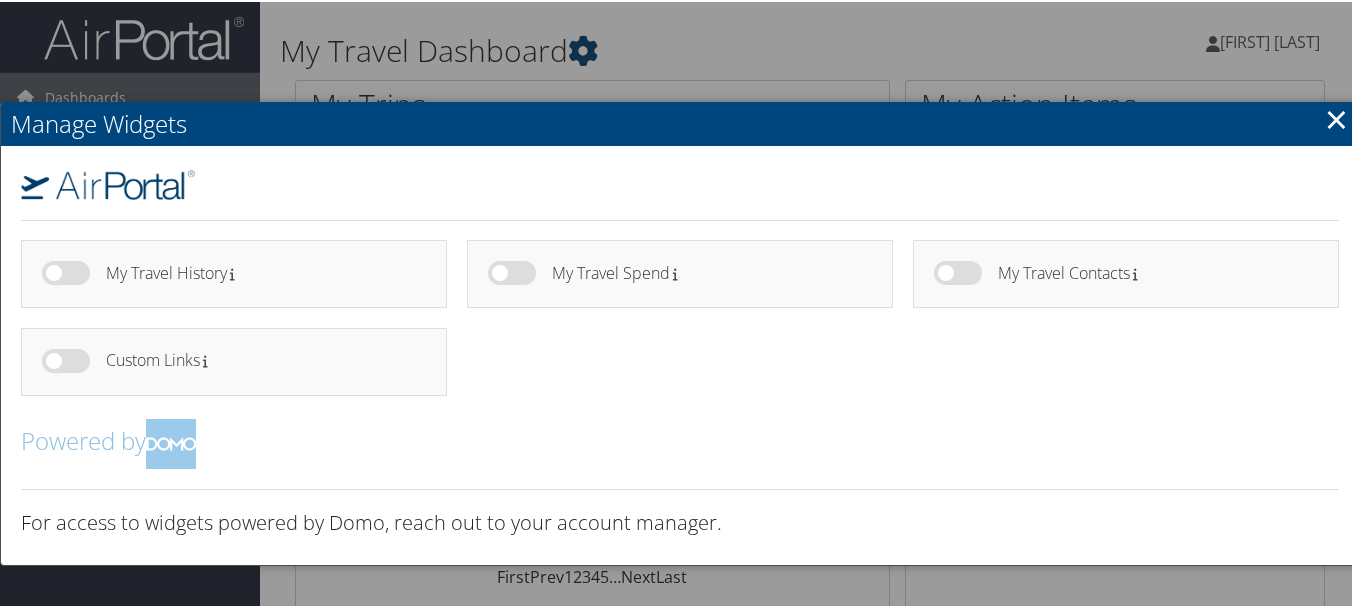 click at bounding box center (680, 303) 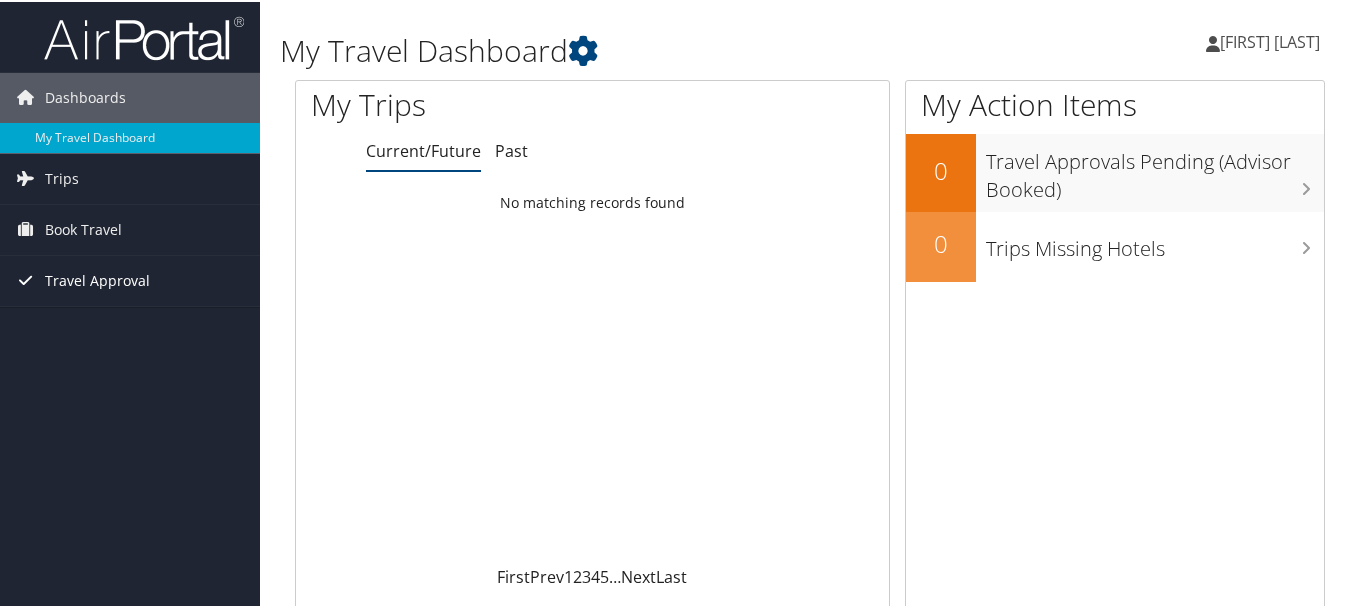click on "Travel Approval" at bounding box center (97, 279) 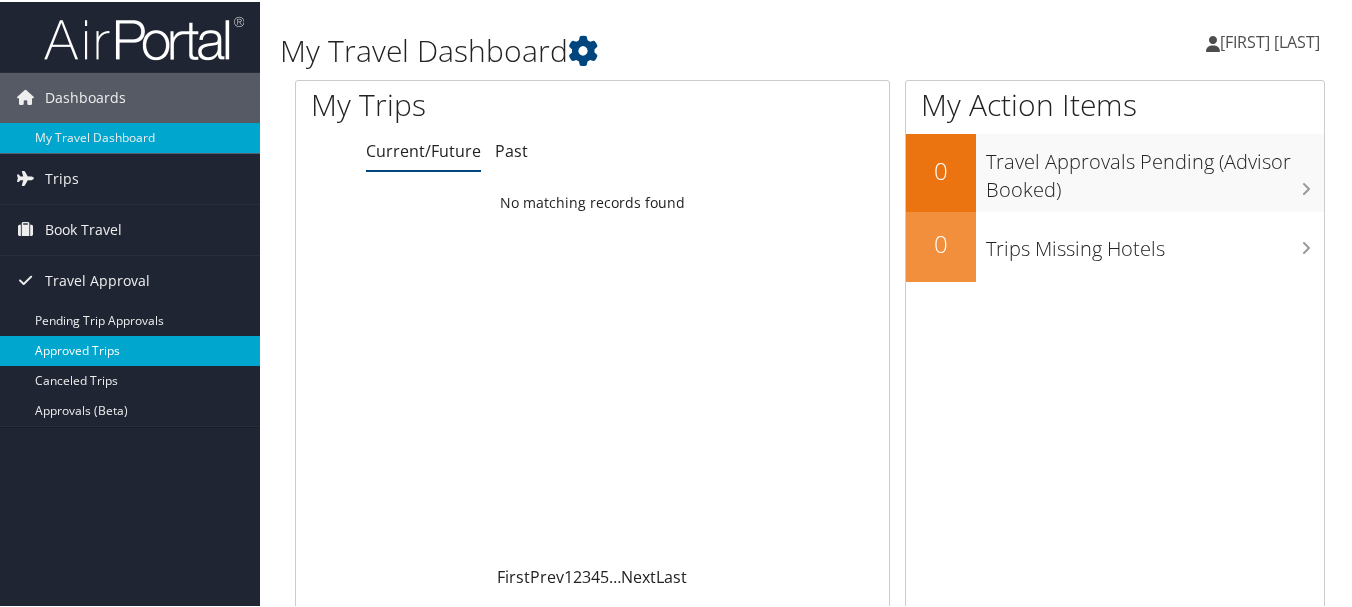 click on "Approved Trips" at bounding box center (130, 349) 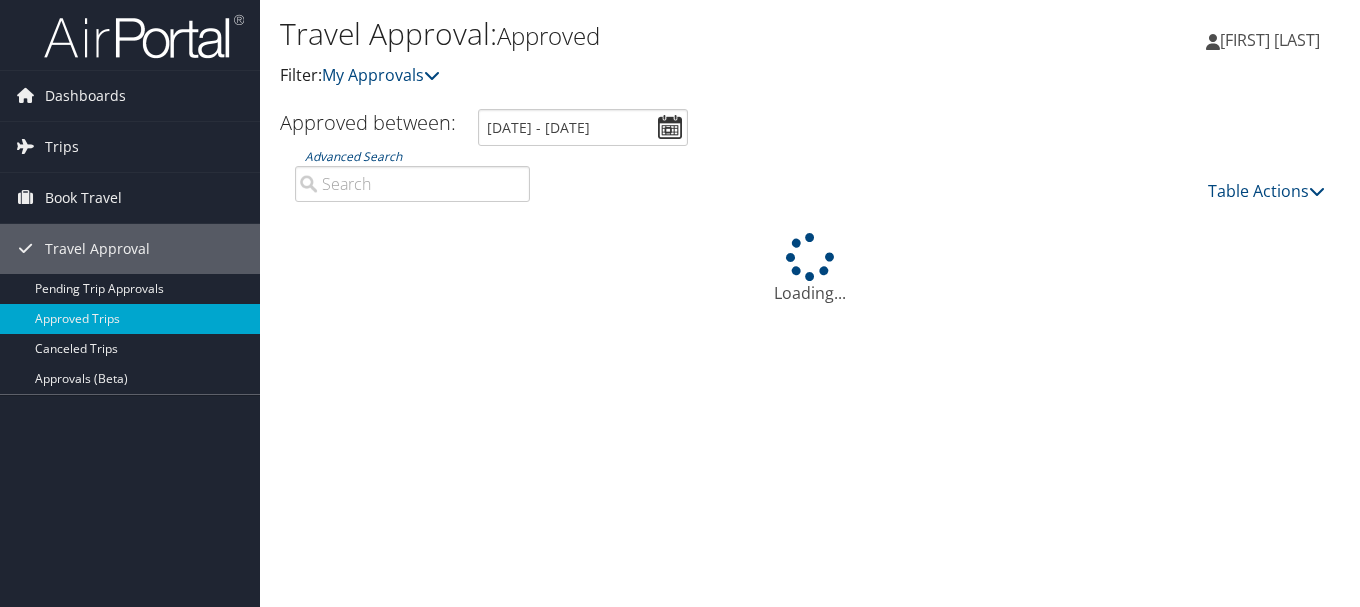 scroll, scrollTop: 0, scrollLeft: 0, axis: both 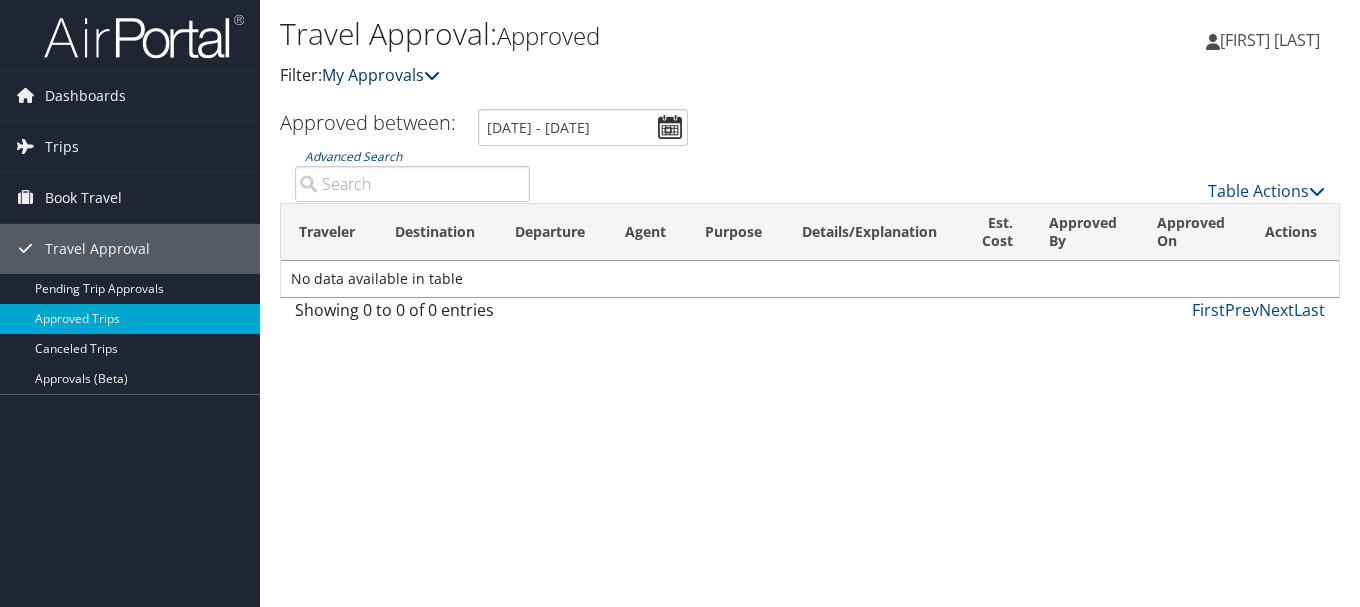 click at bounding box center (432, 75) 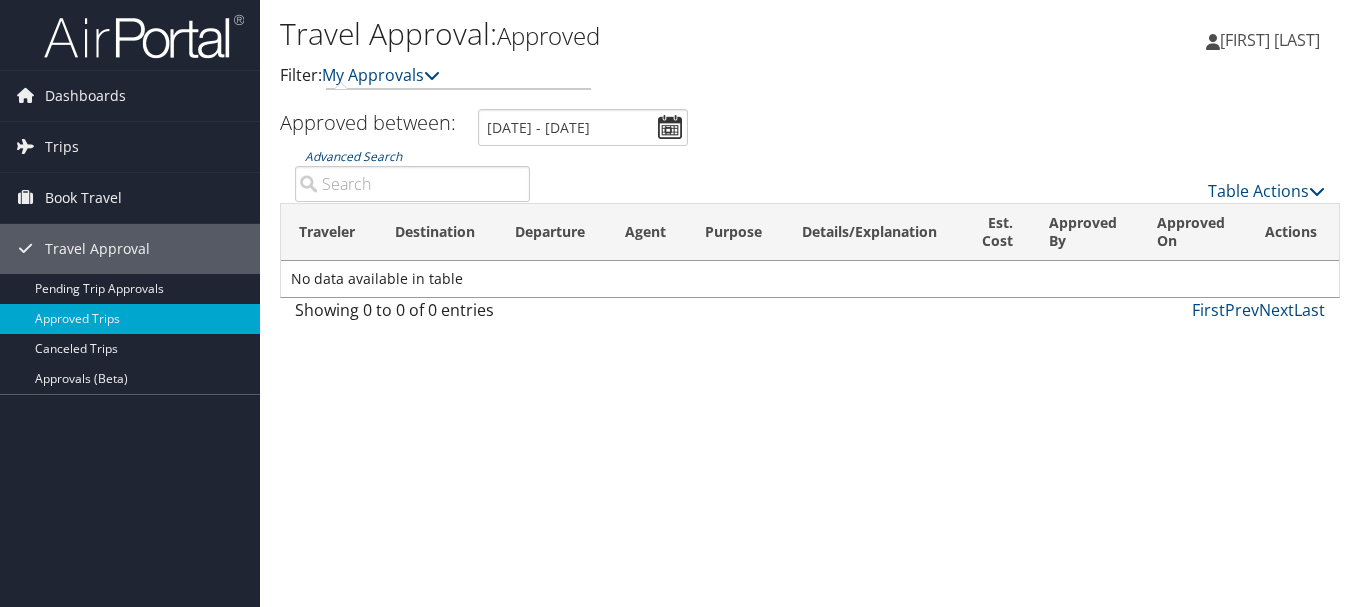 click on "Travel Approval:
Approved
Filter:
My Approvals" at bounding box center (633, 59) 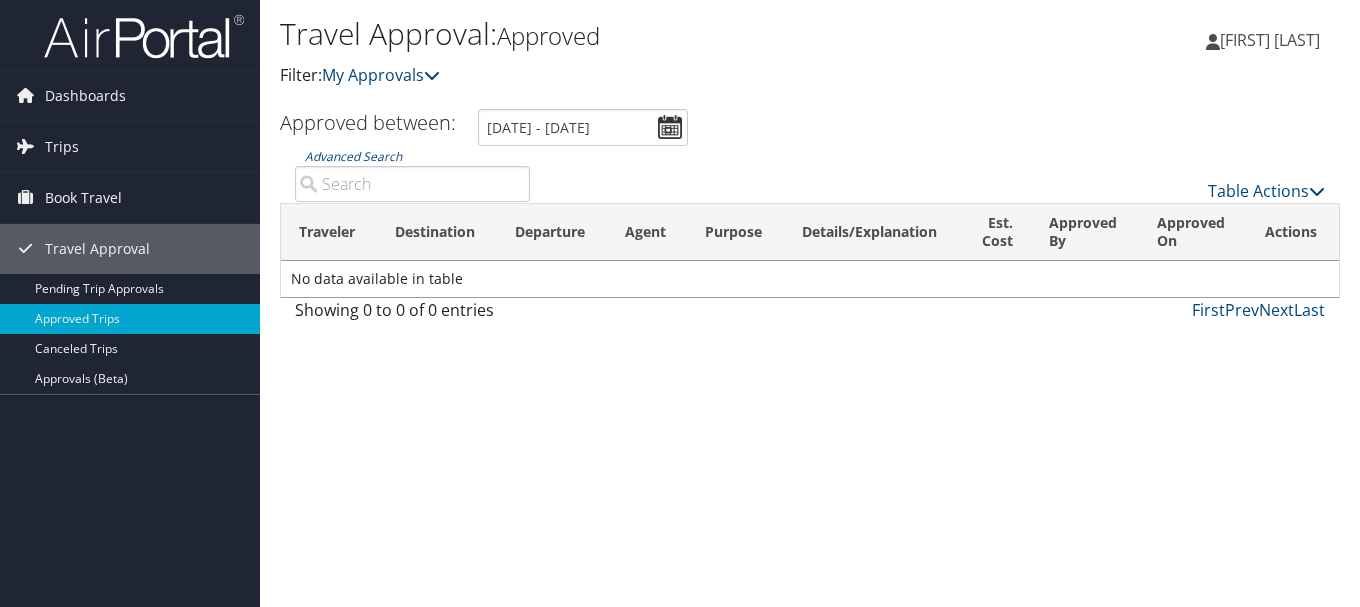click at bounding box center (144, 36) 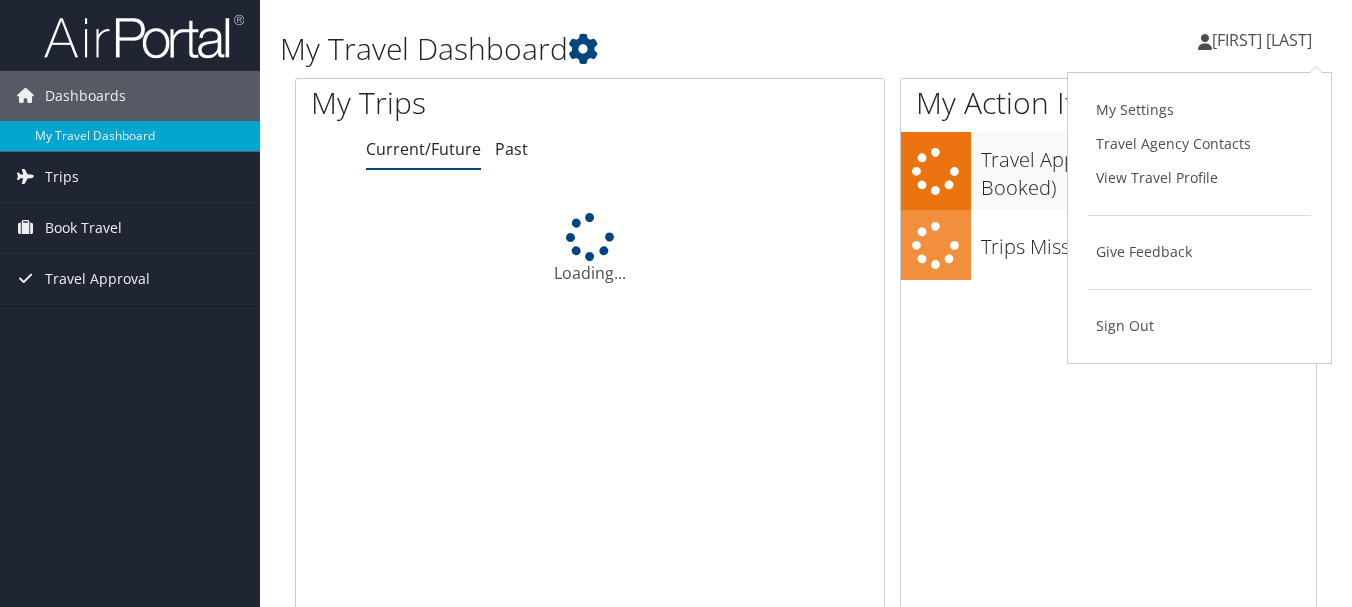 scroll, scrollTop: 0, scrollLeft: 0, axis: both 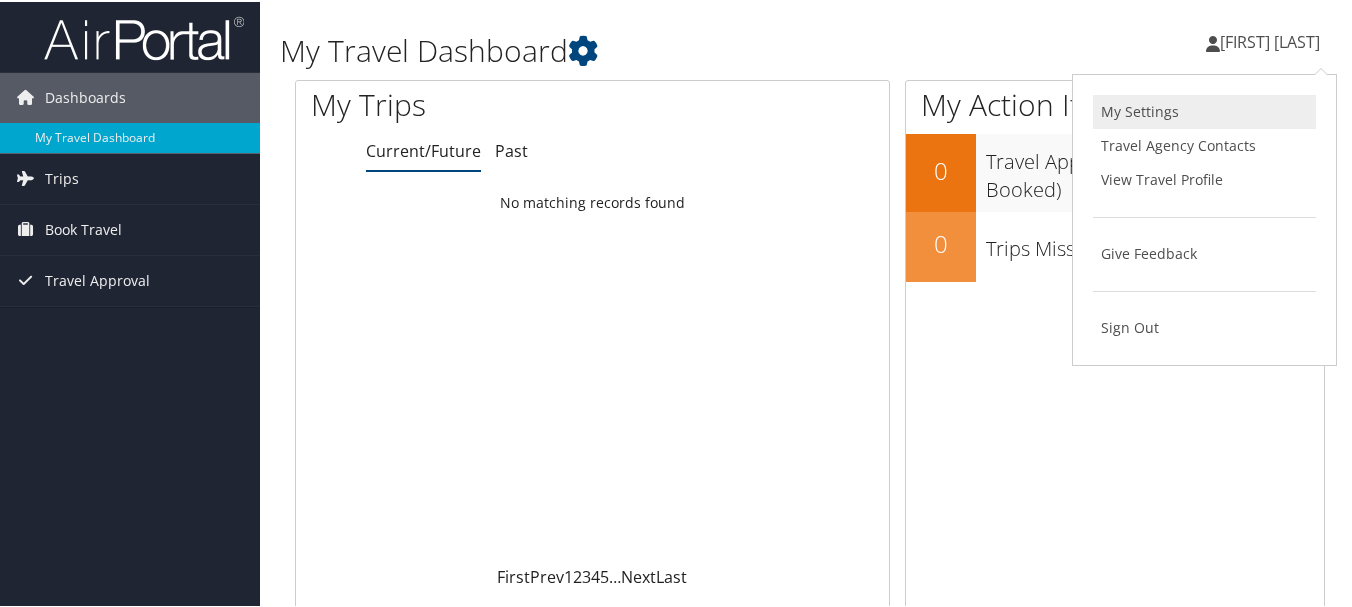 click on "My Settings" at bounding box center (1204, 110) 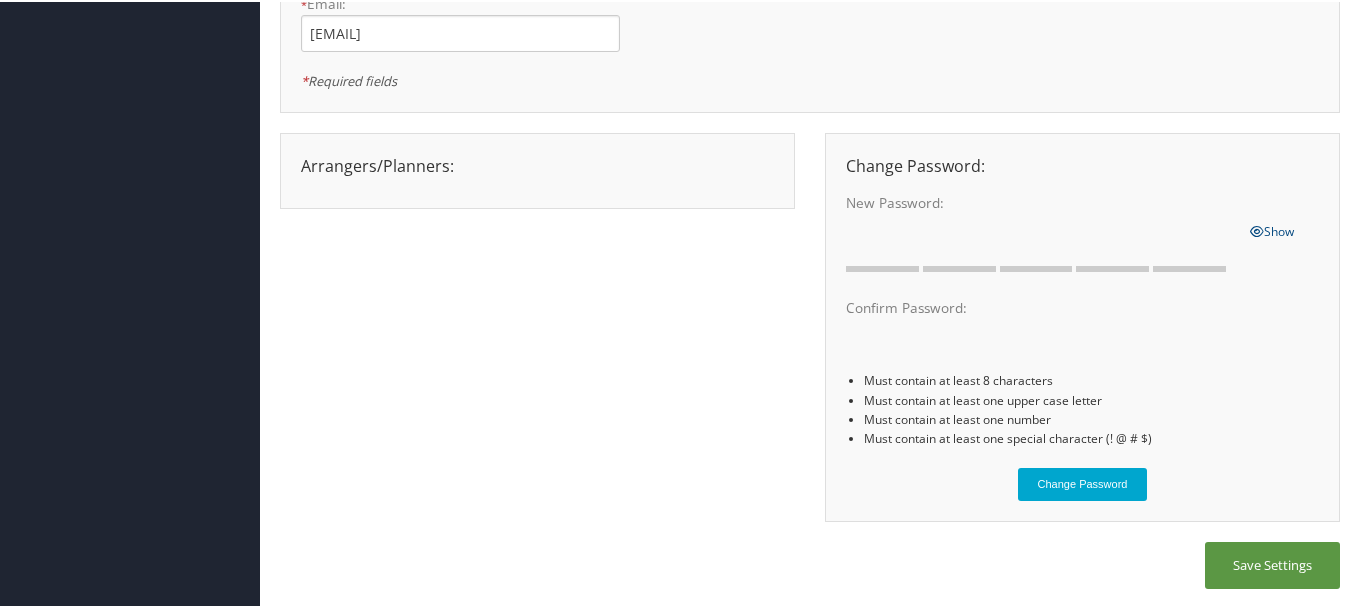 scroll, scrollTop: 0, scrollLeft: 0, axis: both 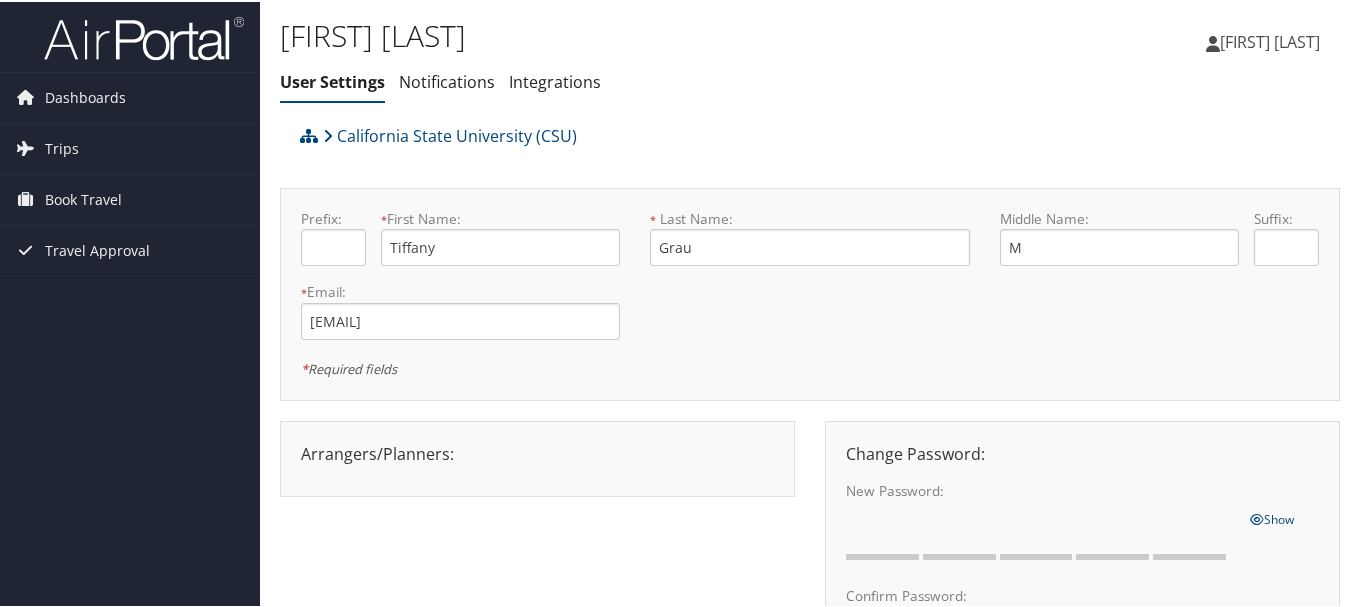 click on "[FIRST] [LAST]" at bounding box center (1273, 40) 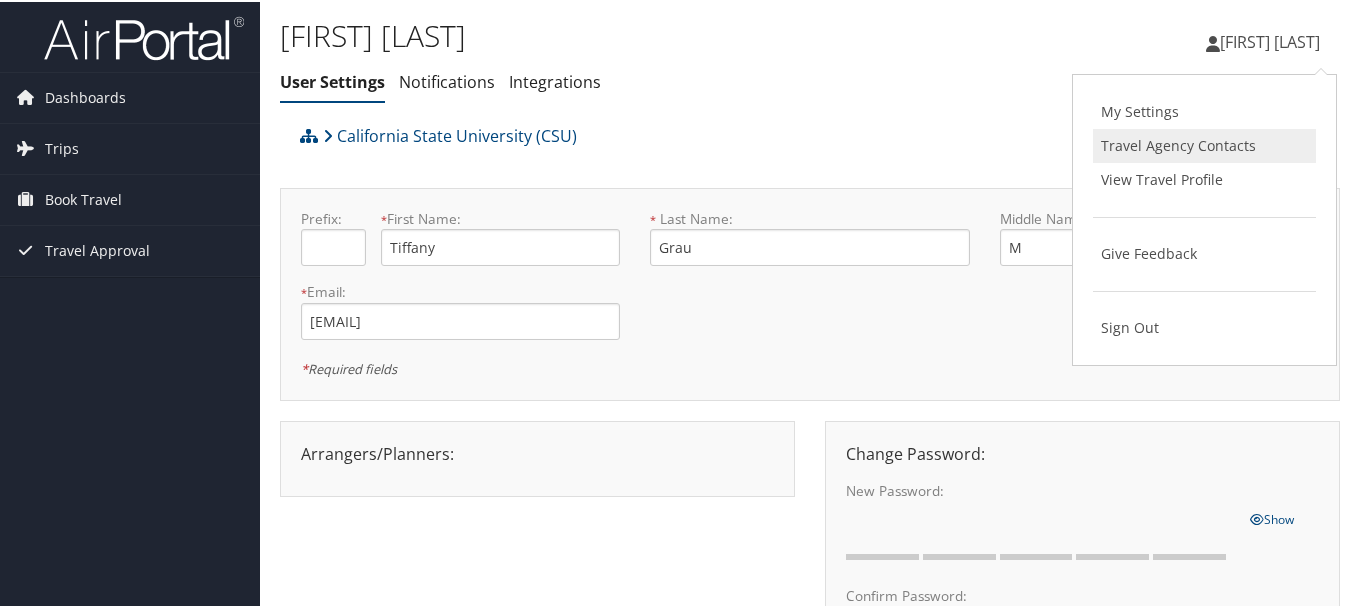 click on "Travel Agency Contacts" at bounding box center [1204, 144] 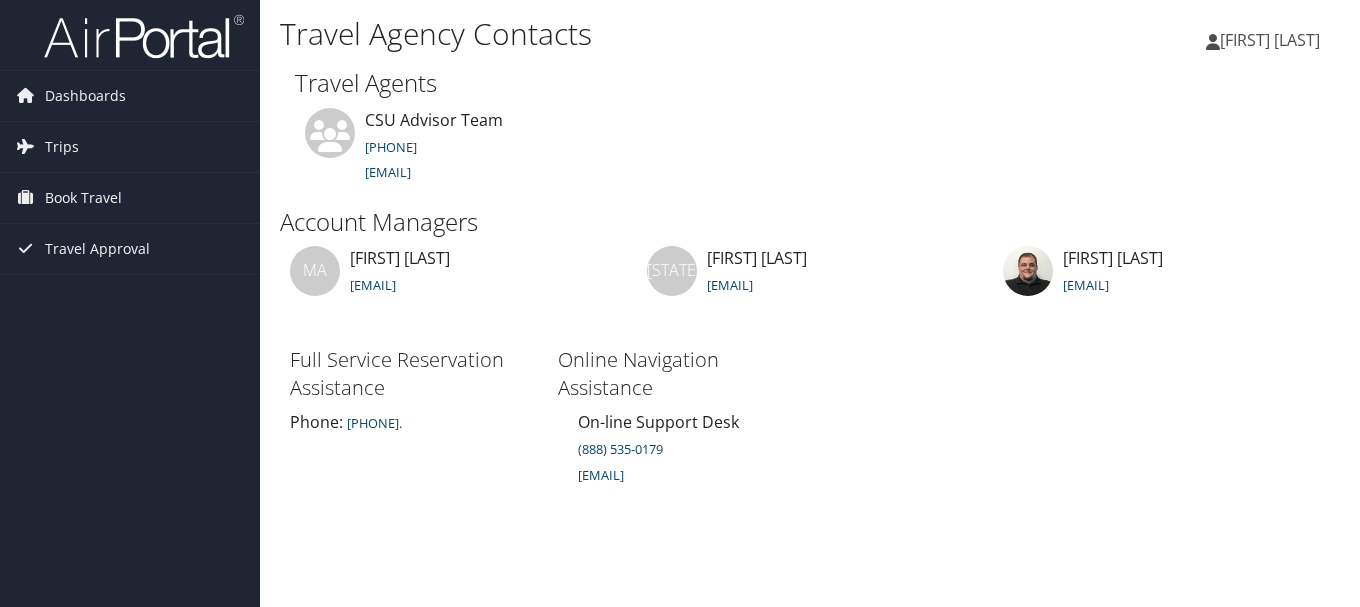 scroll, scrollTop: 0, scrollLeft: 0, axis: both 